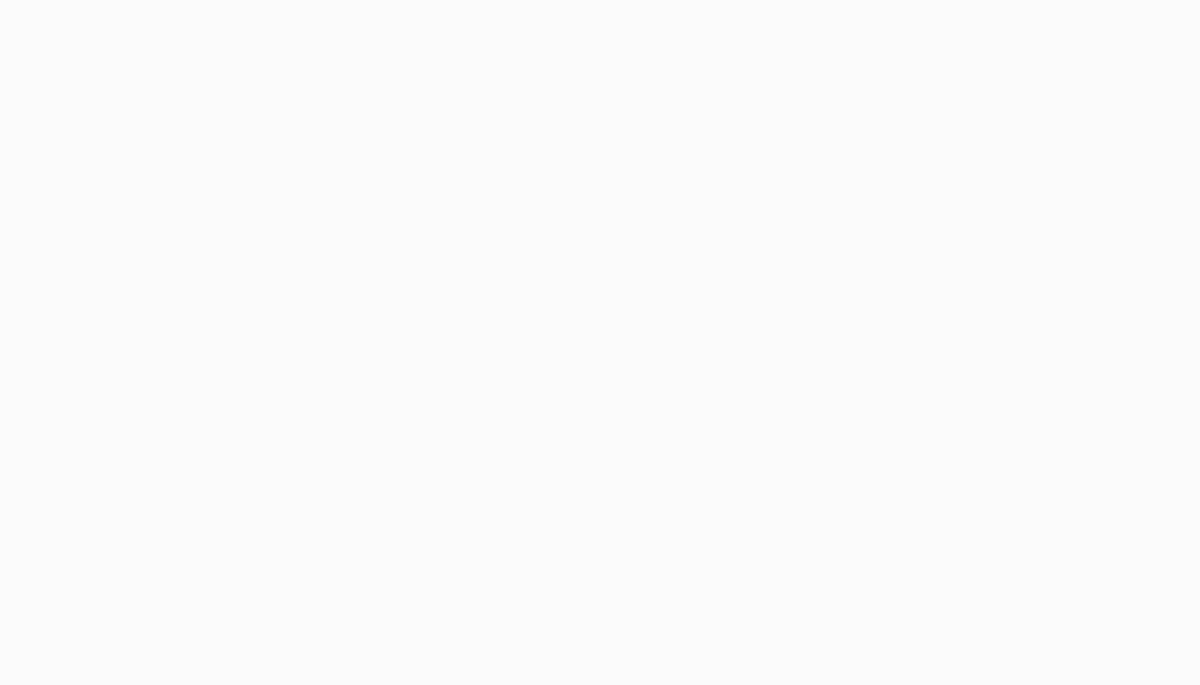scroll, scrollTop: 0, scrollLeft: 0, axis: both 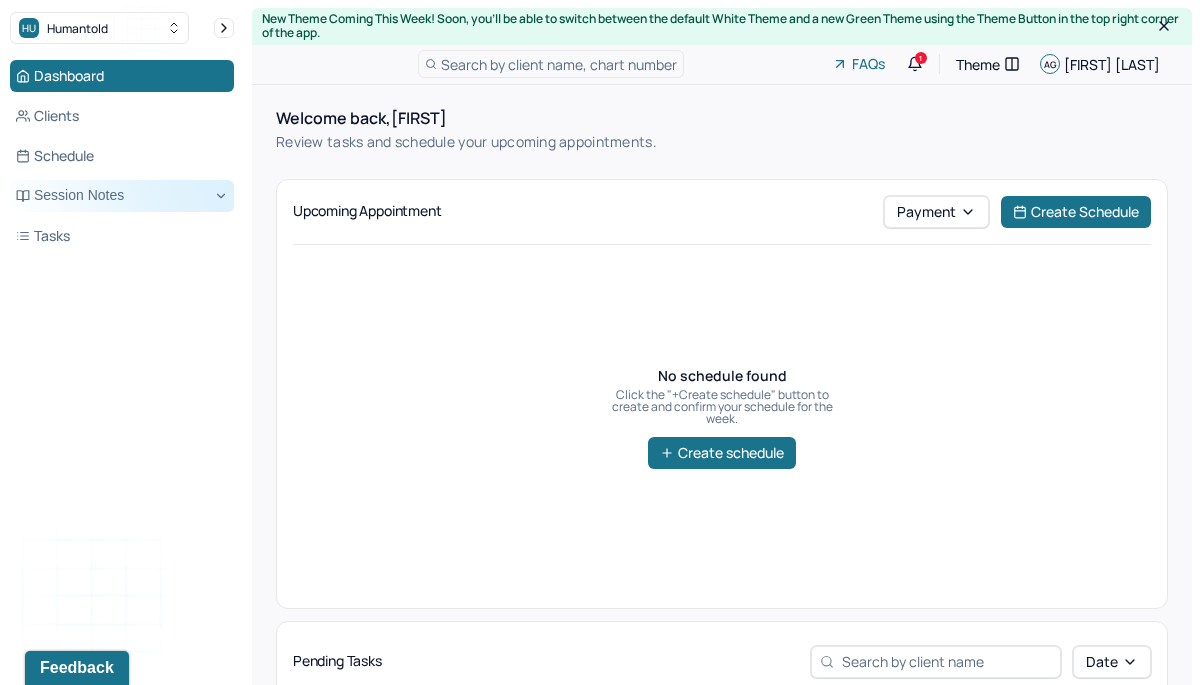 click on "Session Notes" at bounding box center [122, 196] 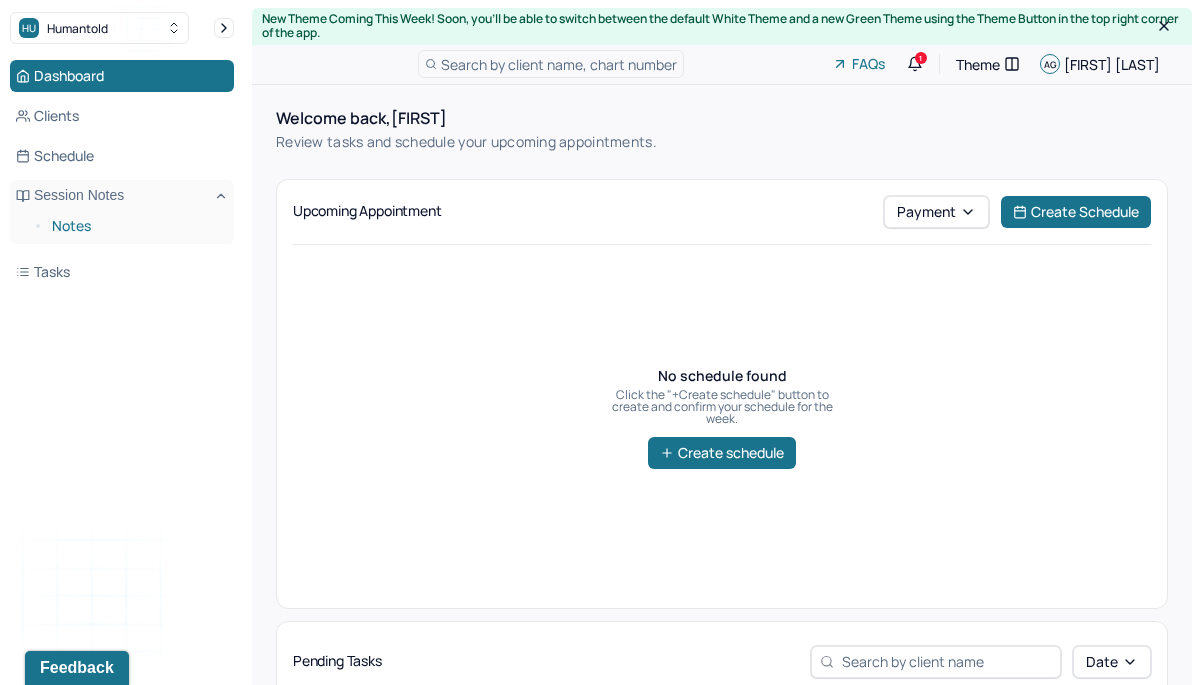 click on "Notes" at bounding box center [135, 226] 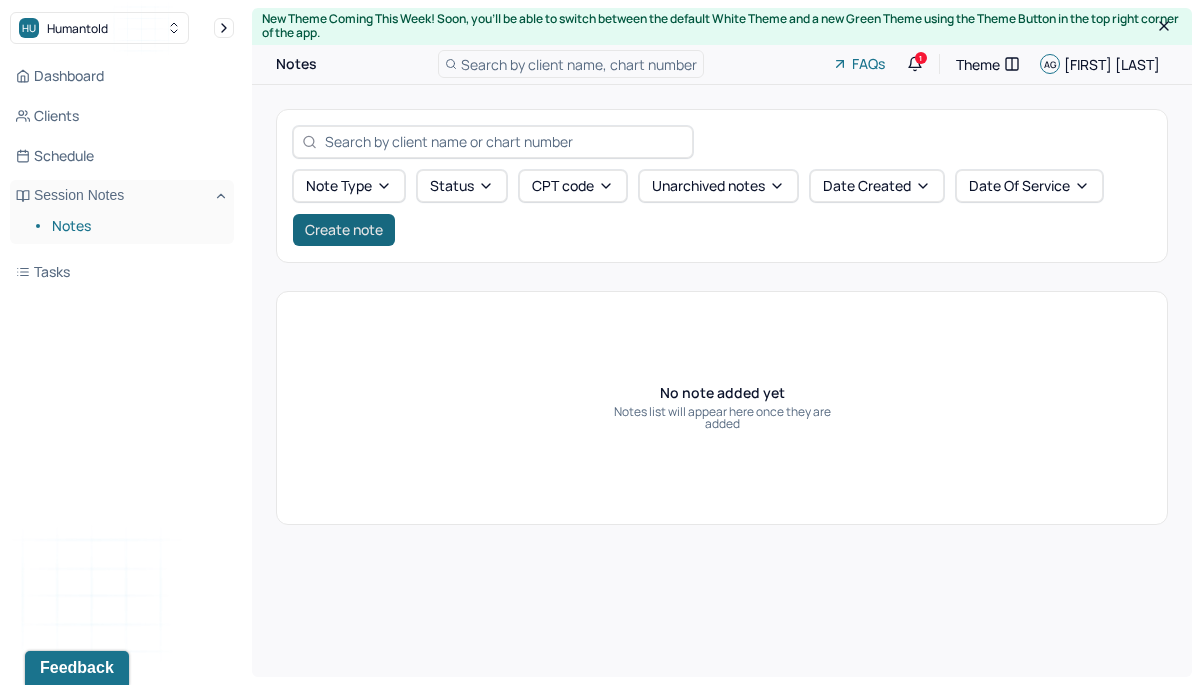 click on "Create note" at bounding box center (344, 230) 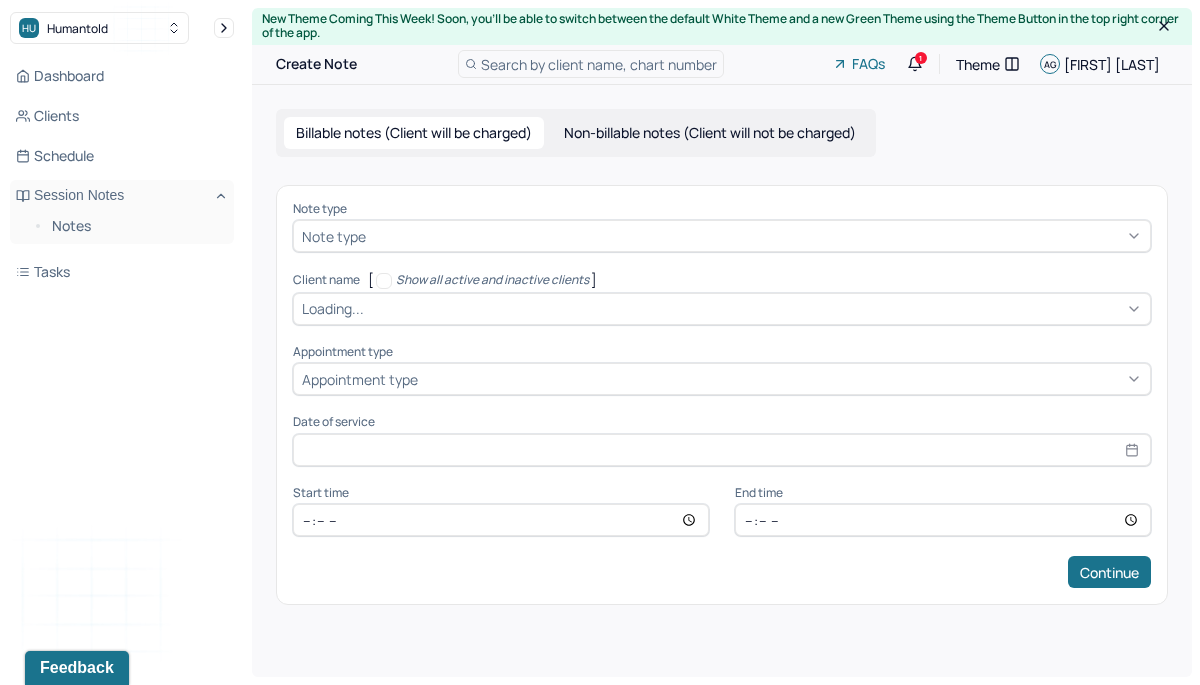 click at bounding box center [756, 236] 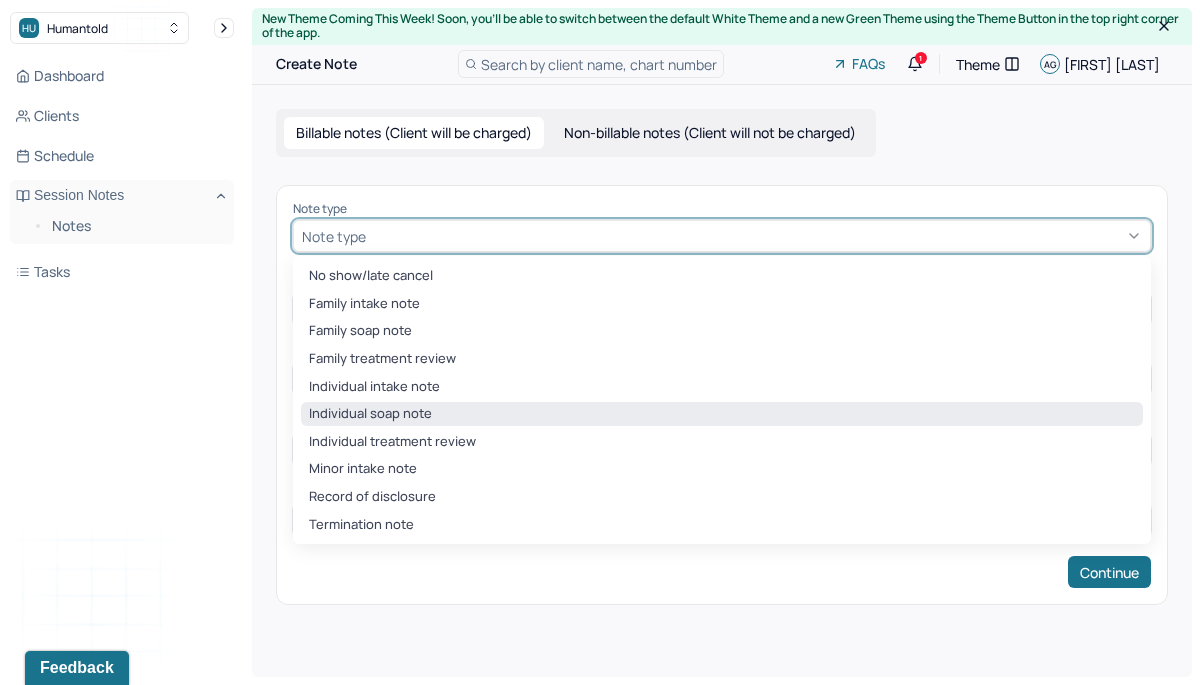 click on "Individual soap note" at bounding box center [722, 414] 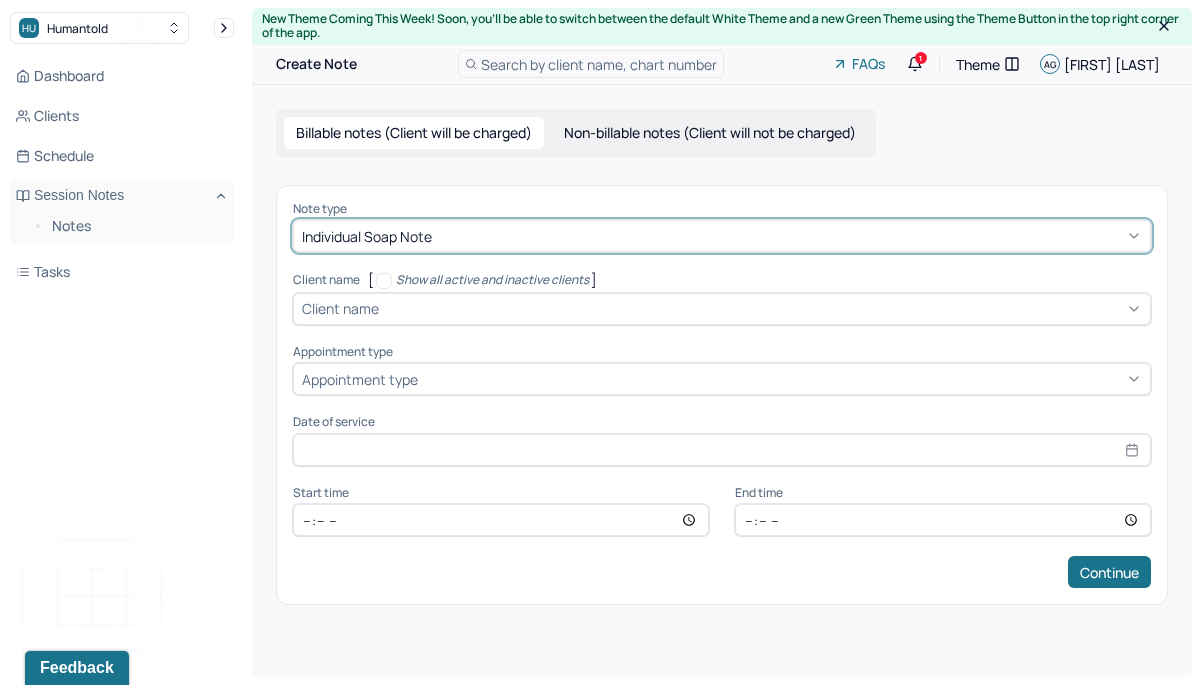 click at bounding box center (762, 308) 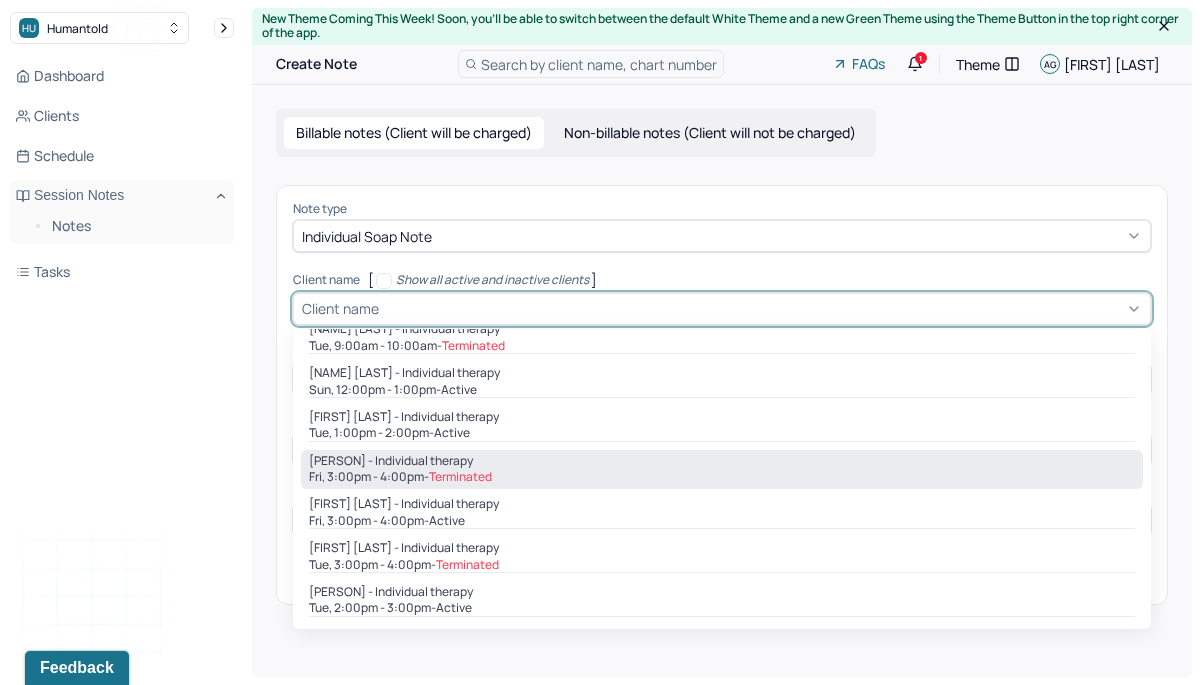 scroll, scrollTop: 536, scrollLeft: 0, axis: vertical 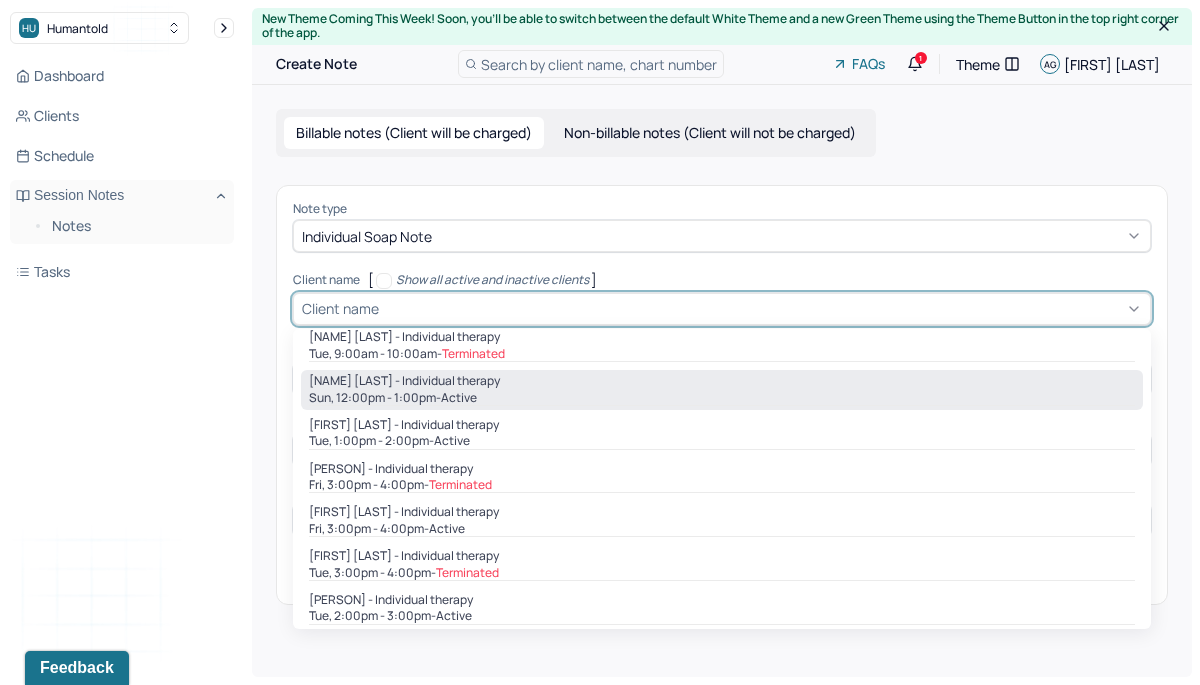 click on "[DAY], [TIME] - active" at bounding box center (722, 398) 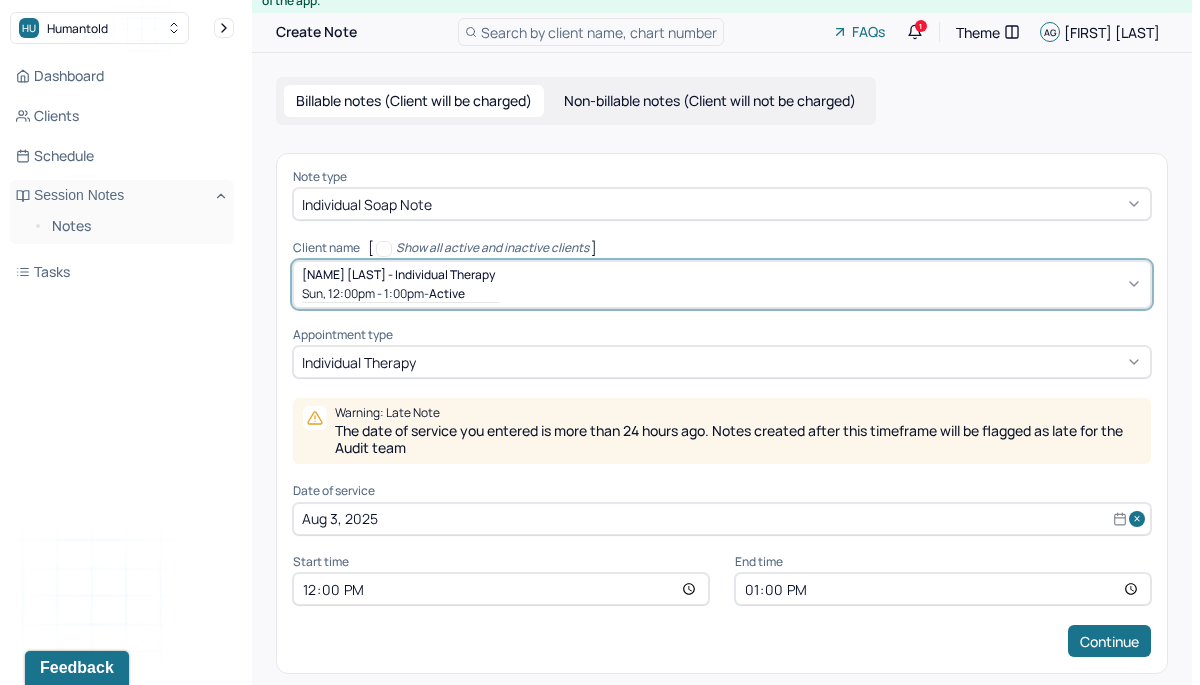 scroll, scrollTop: 50, scrollLeft: 0, axis: vertical 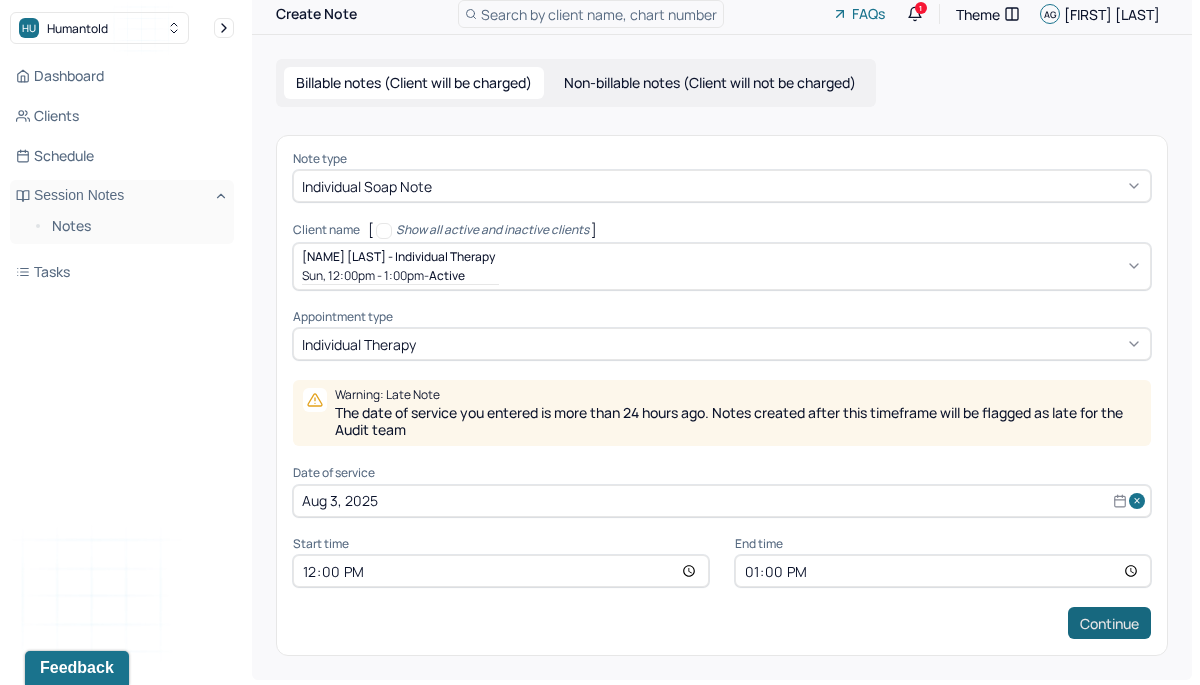 click on "Continue" at bounding box center [1109, 623] 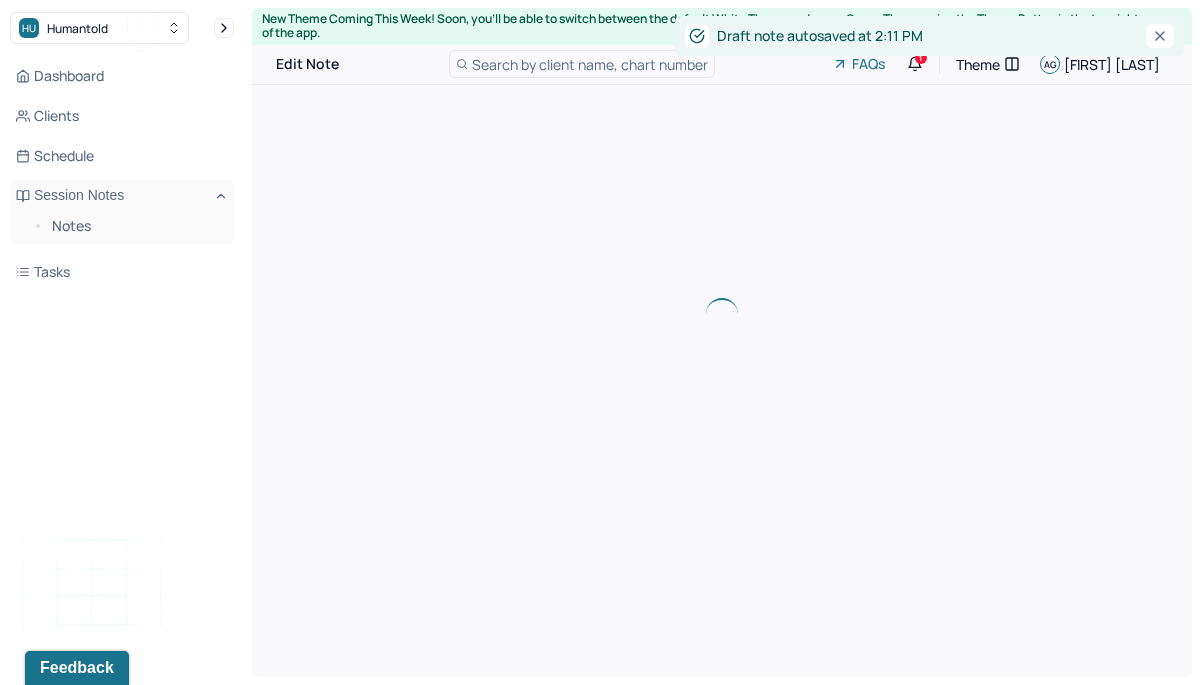 scroll, scrollTop: 0, scrollLeft: 0, axis: both 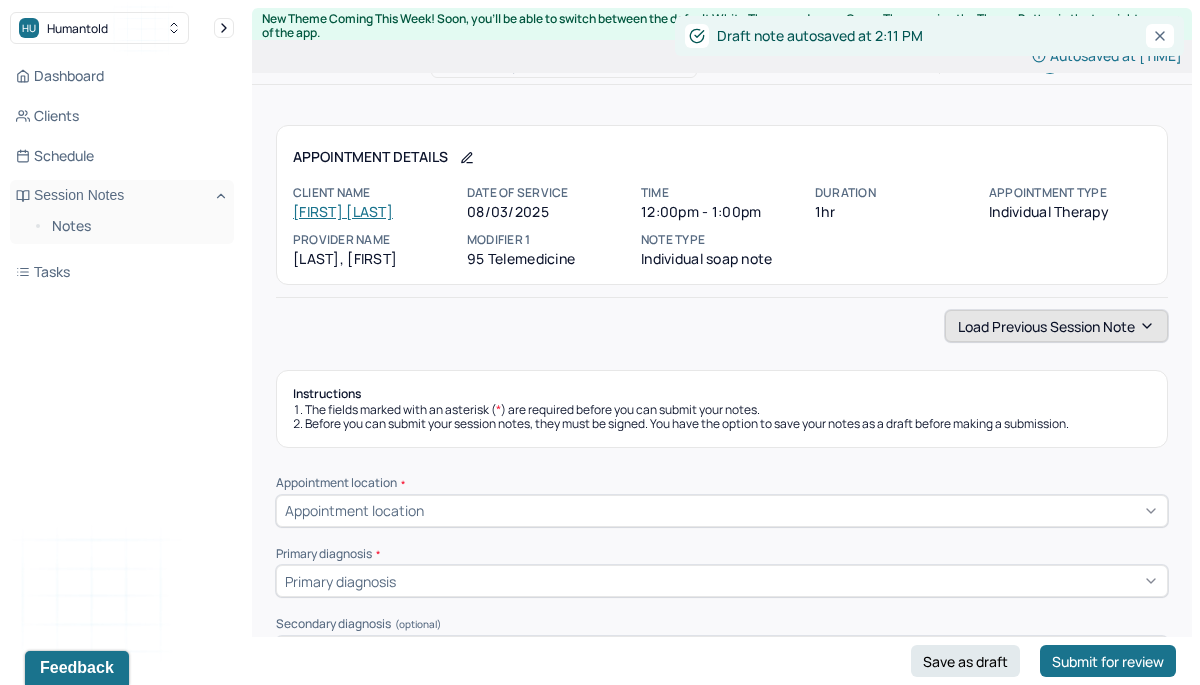 click on "Load previous session note" at bounding box center (1056, 326) 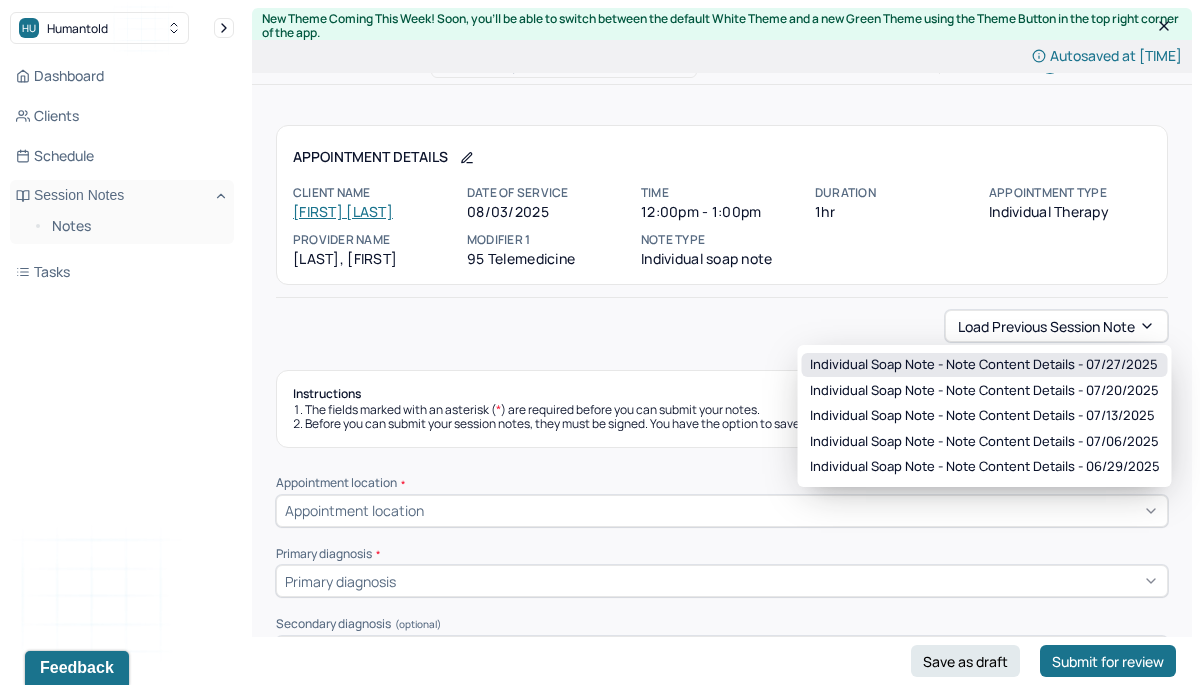 click on "Individual soap note - Note content Details - [DATE]" at bounding box center (984, 365) 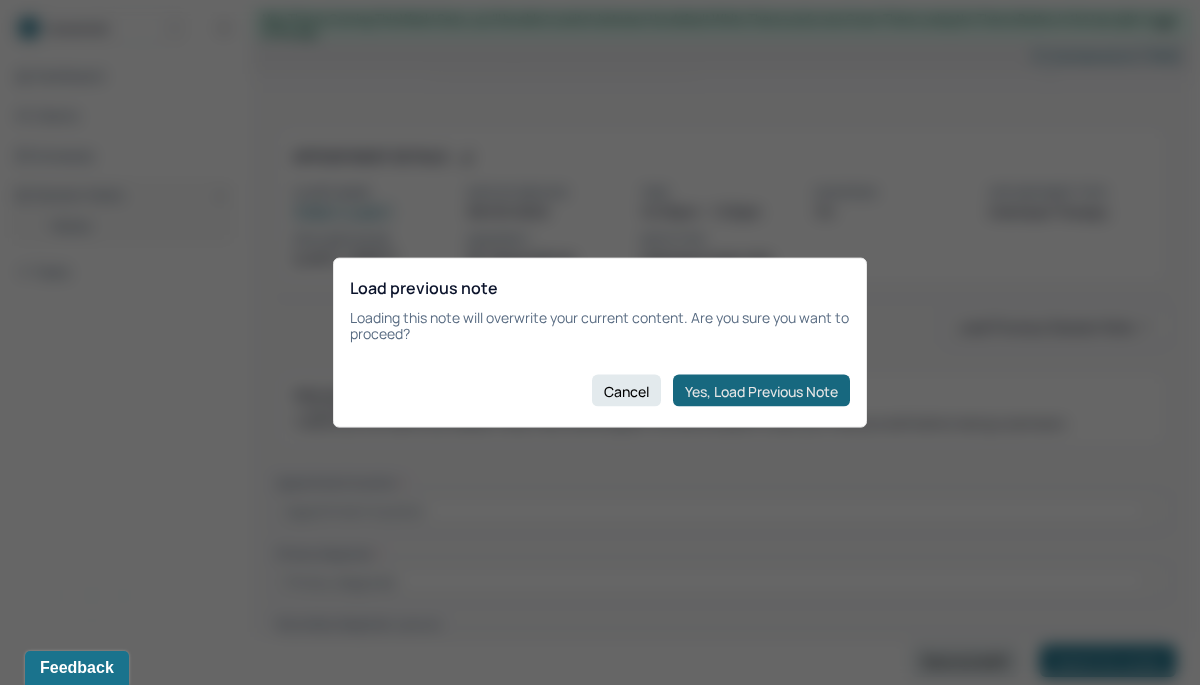 click on "Yes, Load Previous Note" at bounding box center [761, 391] 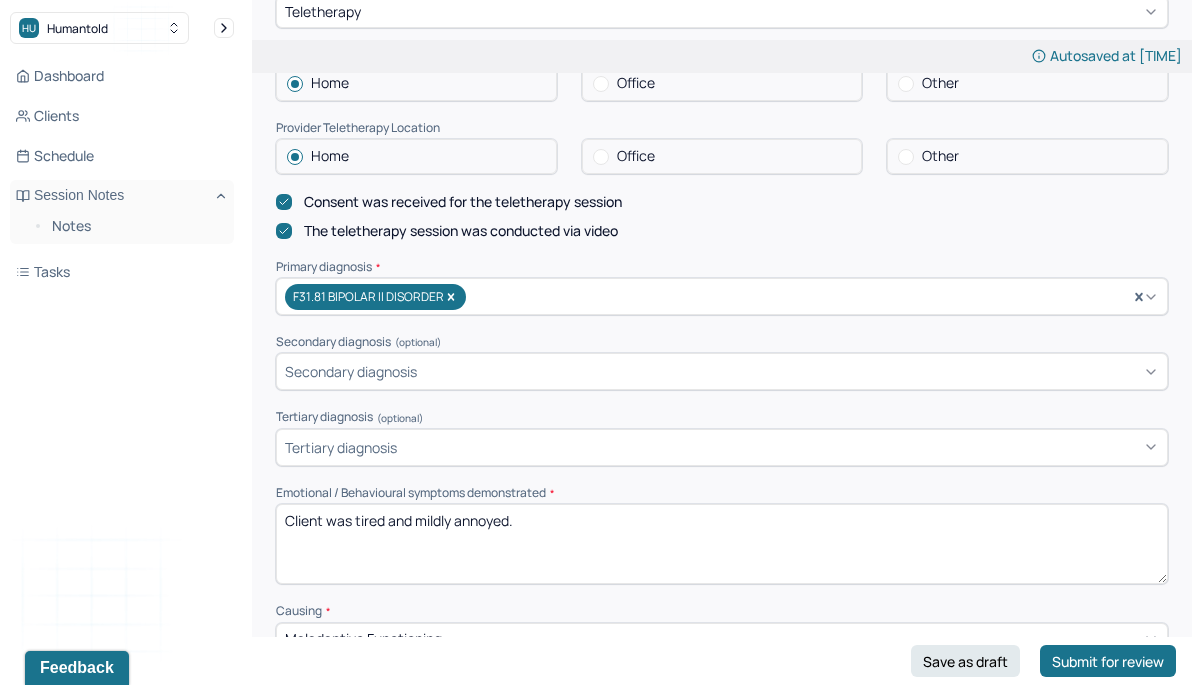 scroll, scrollTop: 517, scrollLeft: 0, axis: vertical 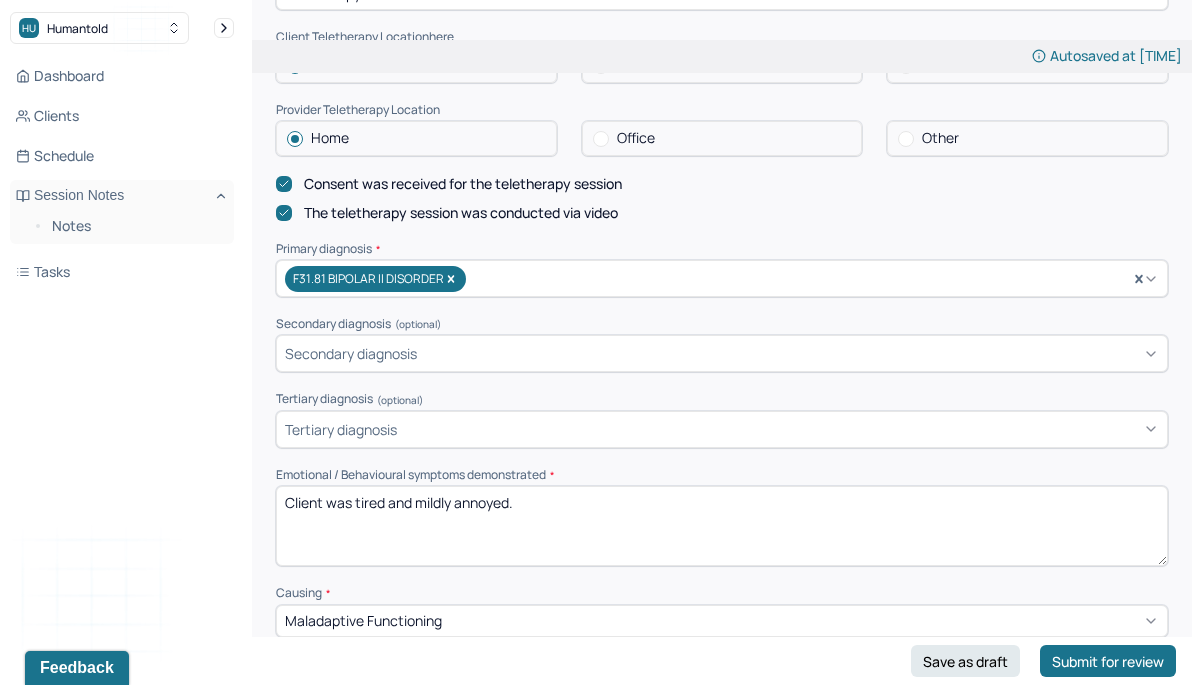 click on "Client was tired and mildly annoyed." at bounding box center [722, 526] 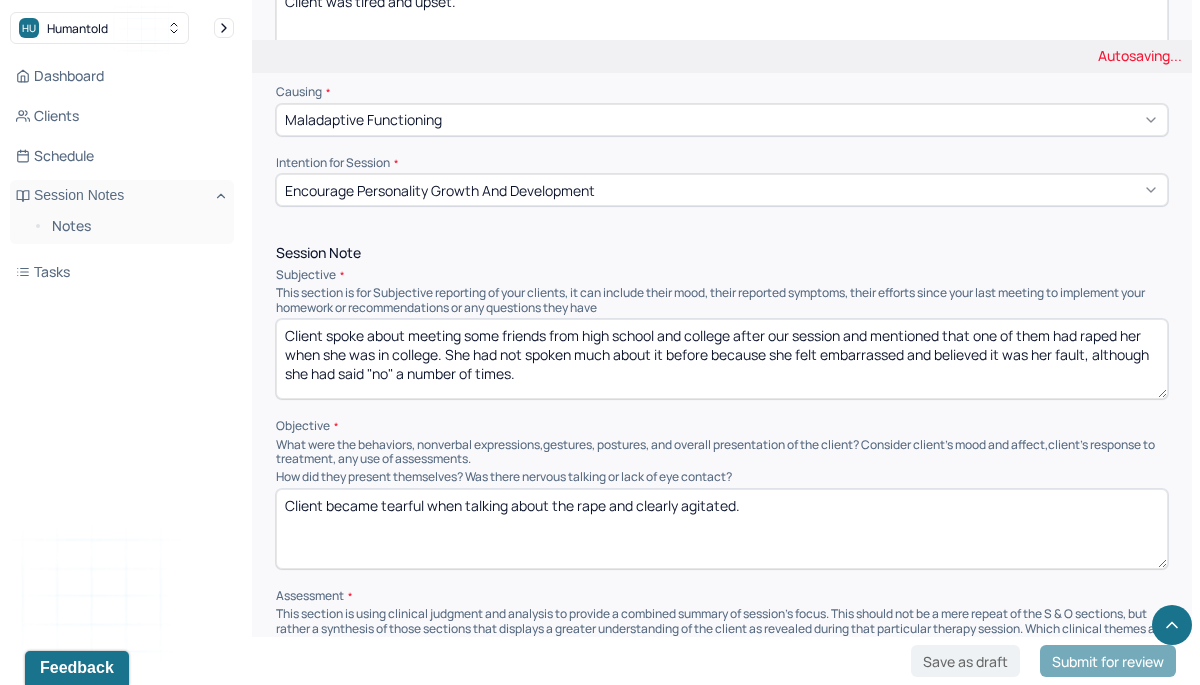 scroll, scrollTop: 1023, scrollLeft: 0, axis: vertical 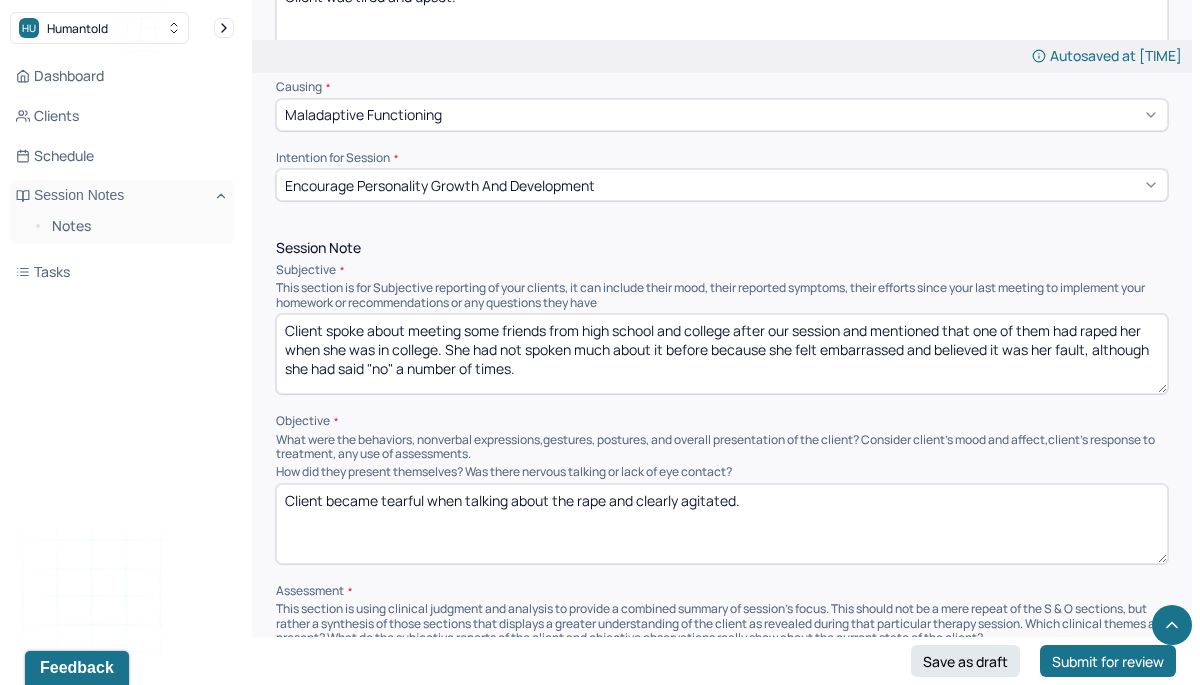 type on "Client was tired and upset." 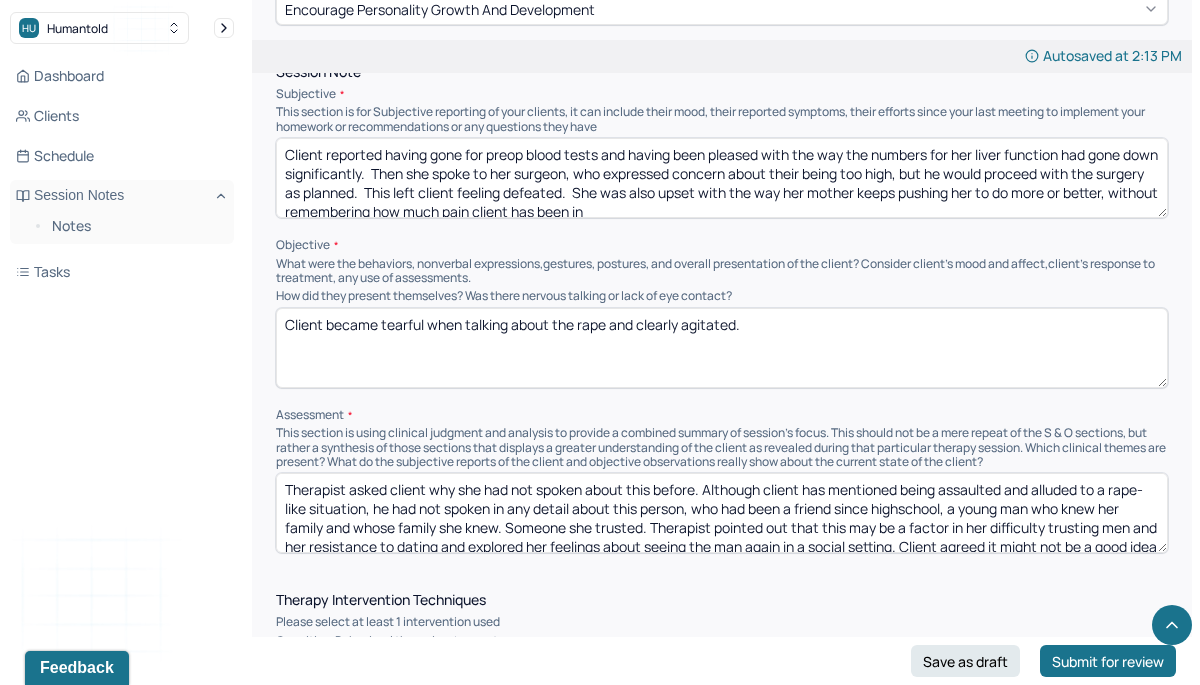 scroll, scrollTop: 1246, scrollLeft: 0, axis: vertical 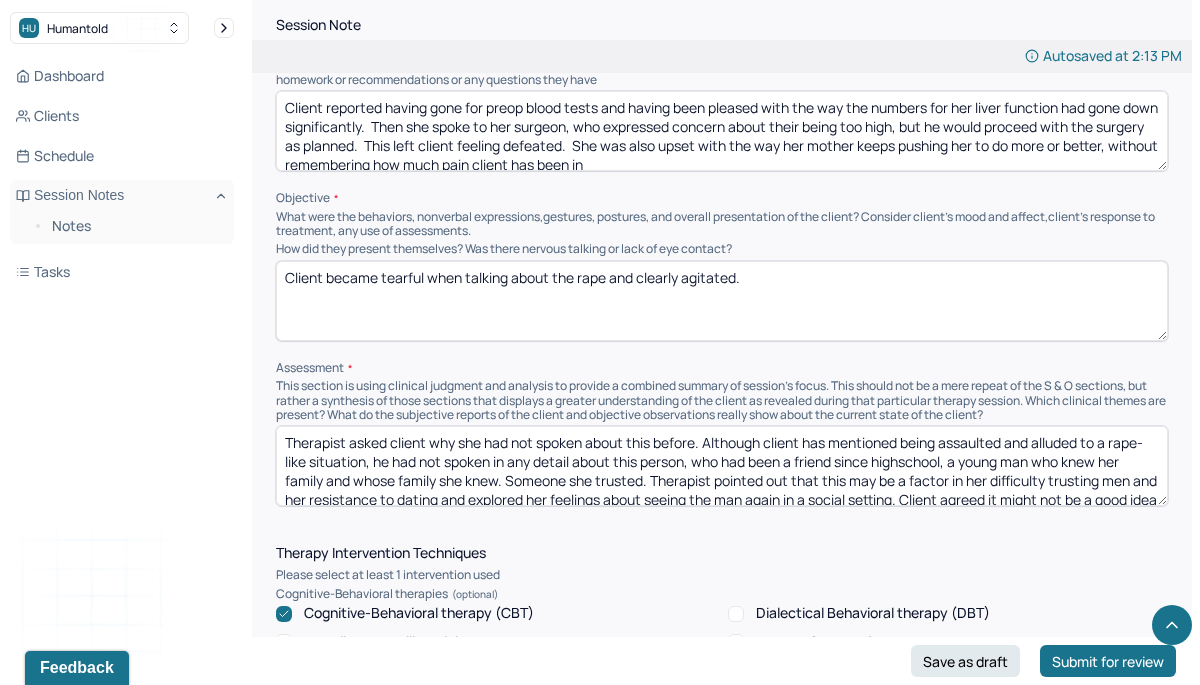 type on "Client reported having gone for preop blood tests and having been pleased with the way the numbers for her liver function had gone down significantly.  Then she spoke to her surgeon, who expressed concern about their being too high, but he would proceed with the surgery as planned.  This left client feeling defeated.  She was also upset with the way her mother keeps pushing her to do more or better, without remembering how much pain client has been in" 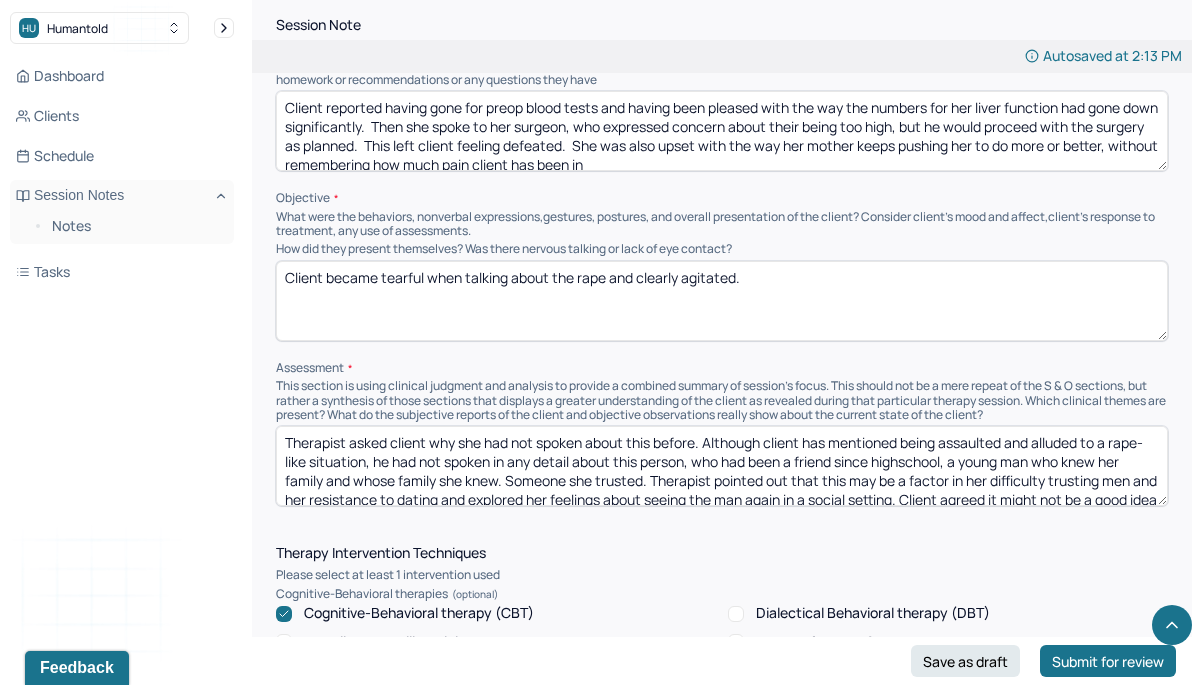 drag, startPoint x: 284, startPoint y: 260, endPoint x: 899, endPoint y: 258, distance: 615.00323 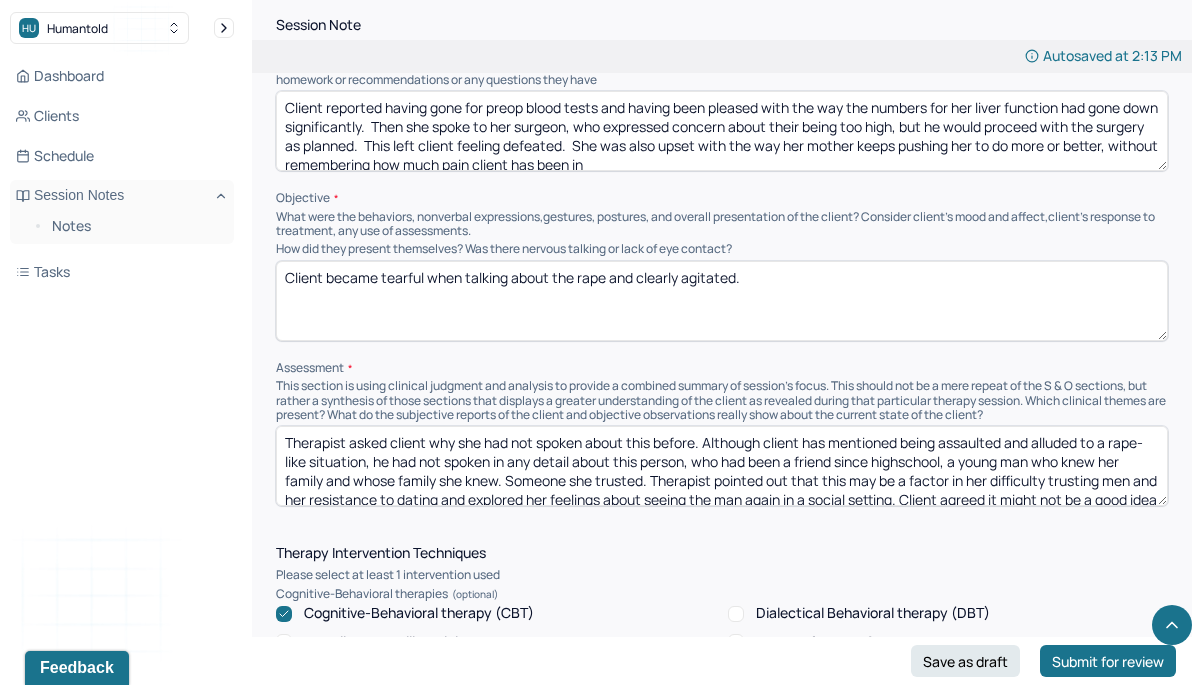 click on "Client became tearful when talking about the rape and clearly agitated." at bounding box center [722, 301] 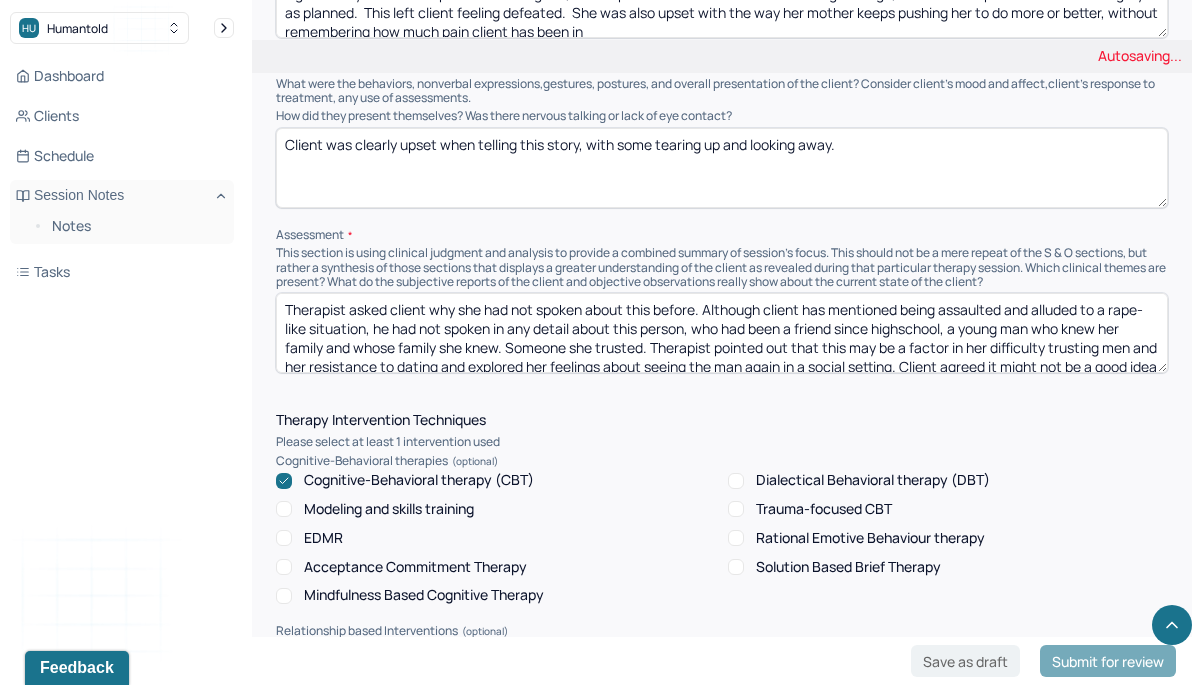 scroll, scrollTop: 1460, scrollLeft: 0, axis: vertical 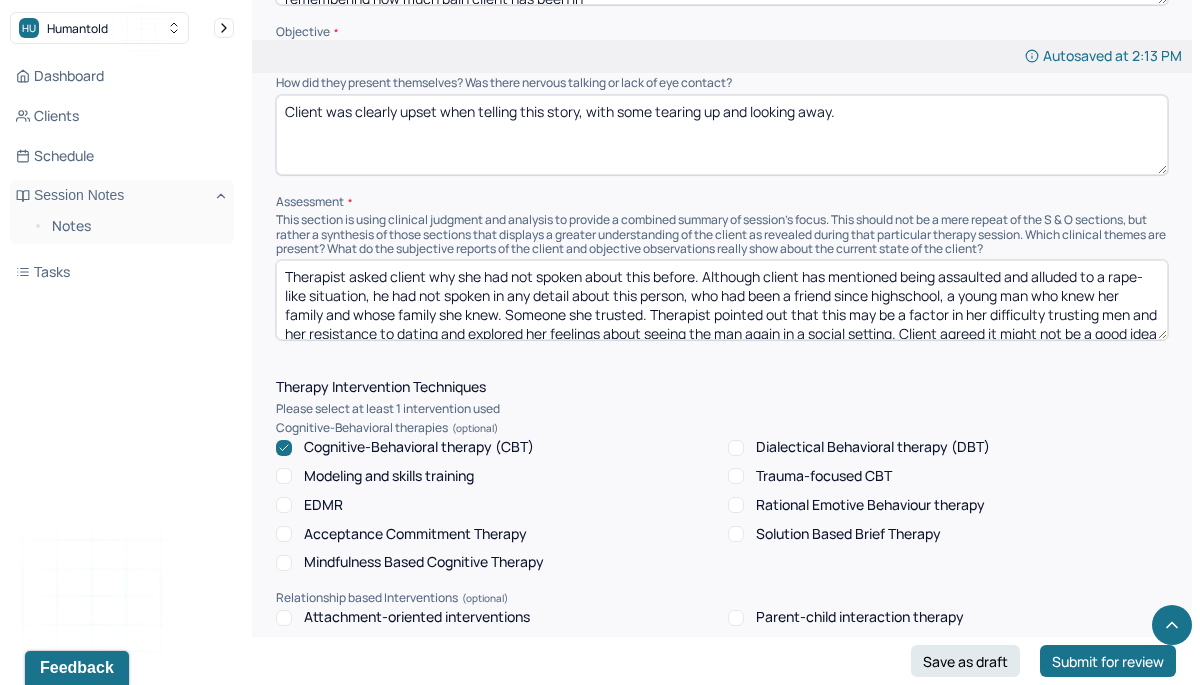 type on "Client was clearly upset when telling this story, with some tearing up and looking away." 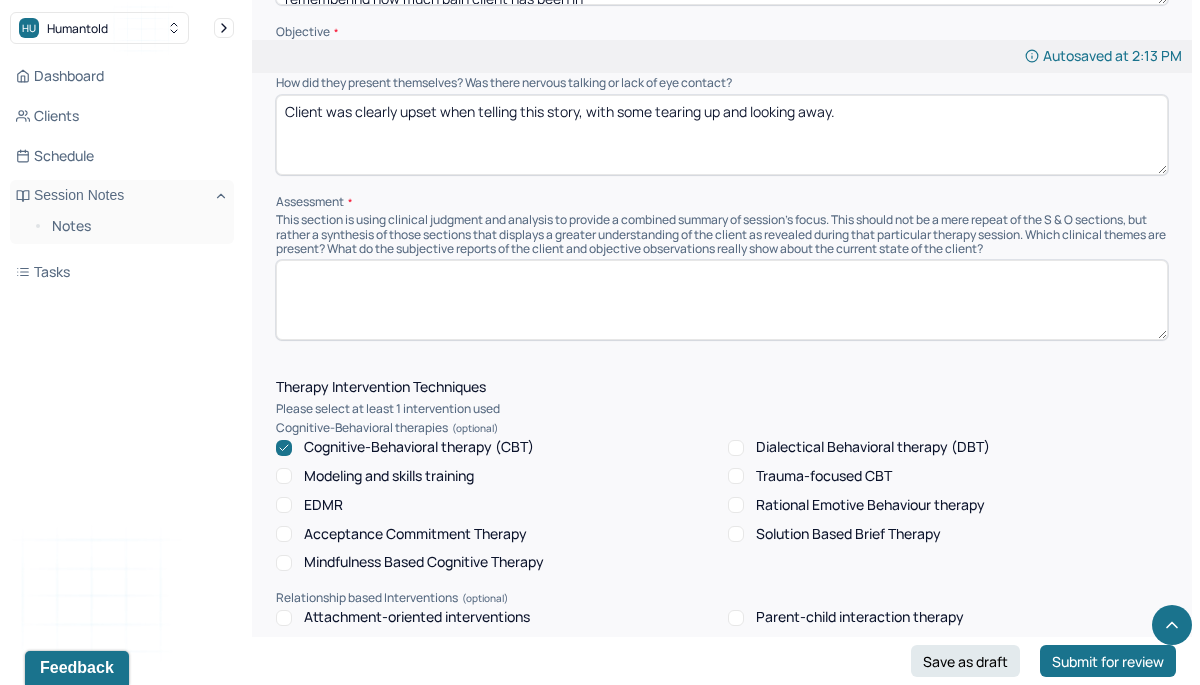 scroll, scrollTop: 0, scrollLeft: 0, axis: both 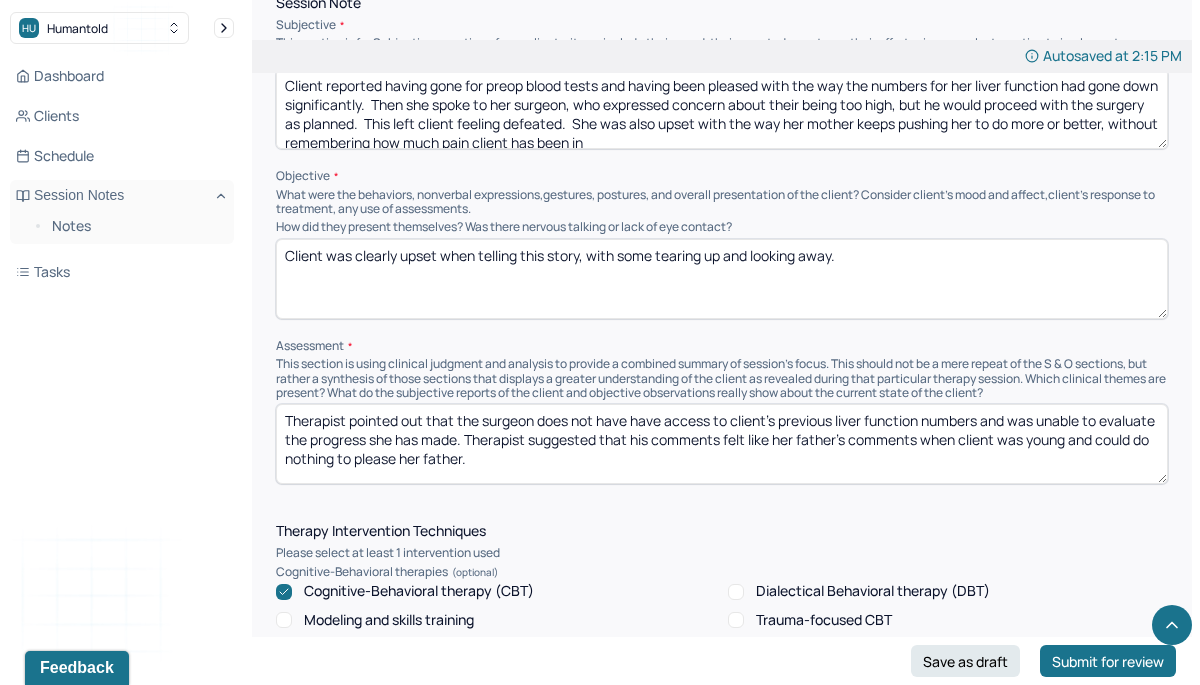 type on "Therapist pointed out that the surgeon does not have have access to client's previous liver function numbers and was unable to evaluate the progress she has made. Therapist suggested that his comments felt like her father's comments when client was young and could do nothing to please her father." 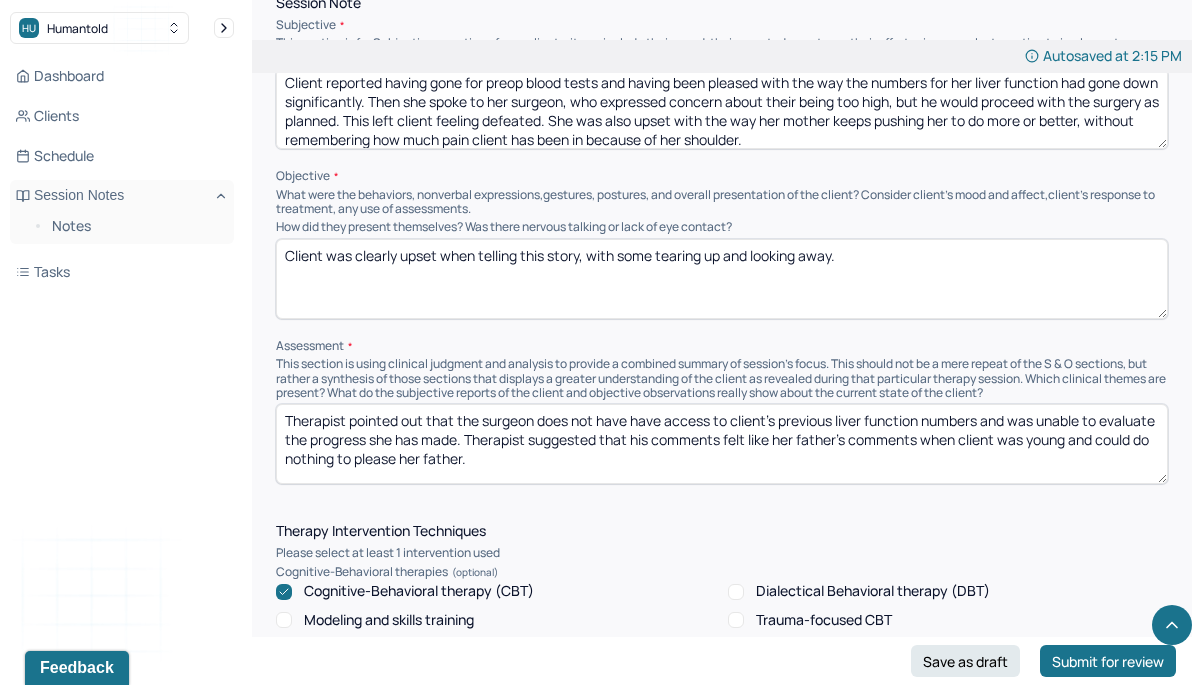 scroll, scrollTop: 9, scrollLeft: 0, axis: vertical 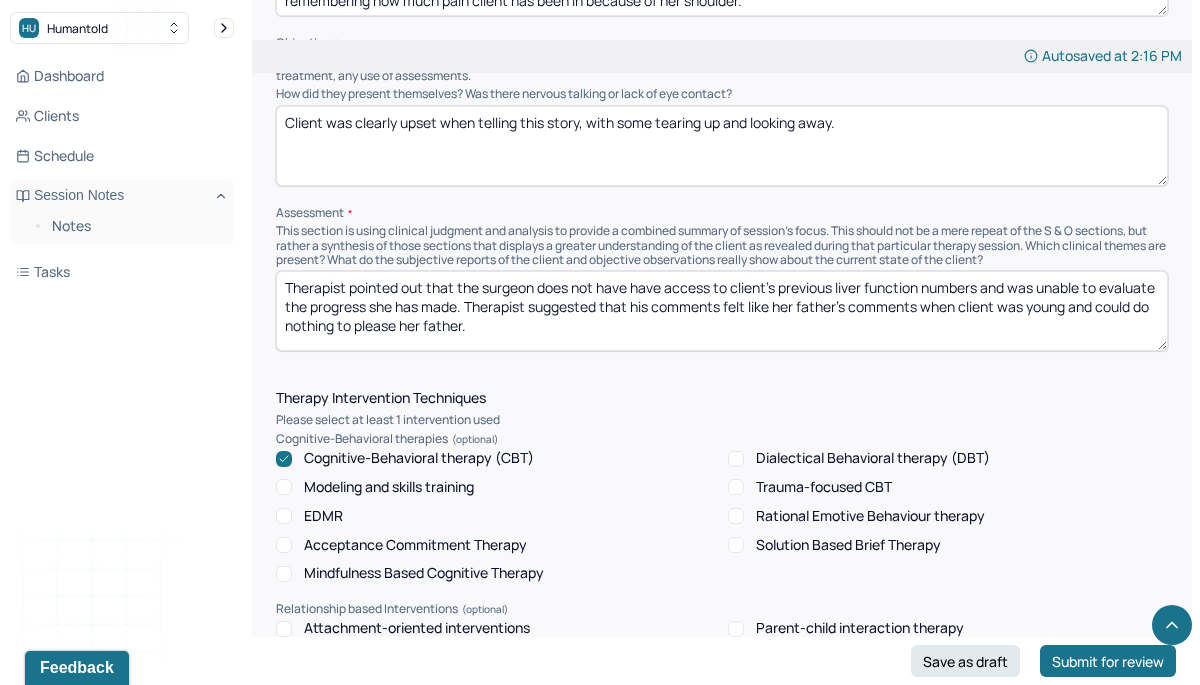 type on "Client reported having gone for preop blood tests and having been pleased with the way the numbers for her liver function had gone down significantly. Then she spoke to her surgeon, who expressed concern about their being too high, but he would proceed with the surgery as planned. This left client feeling defeated. She was also upset with the way her mother keeps pushing her to do more or better, without remembering how much pain client has been in because of her shoulder." 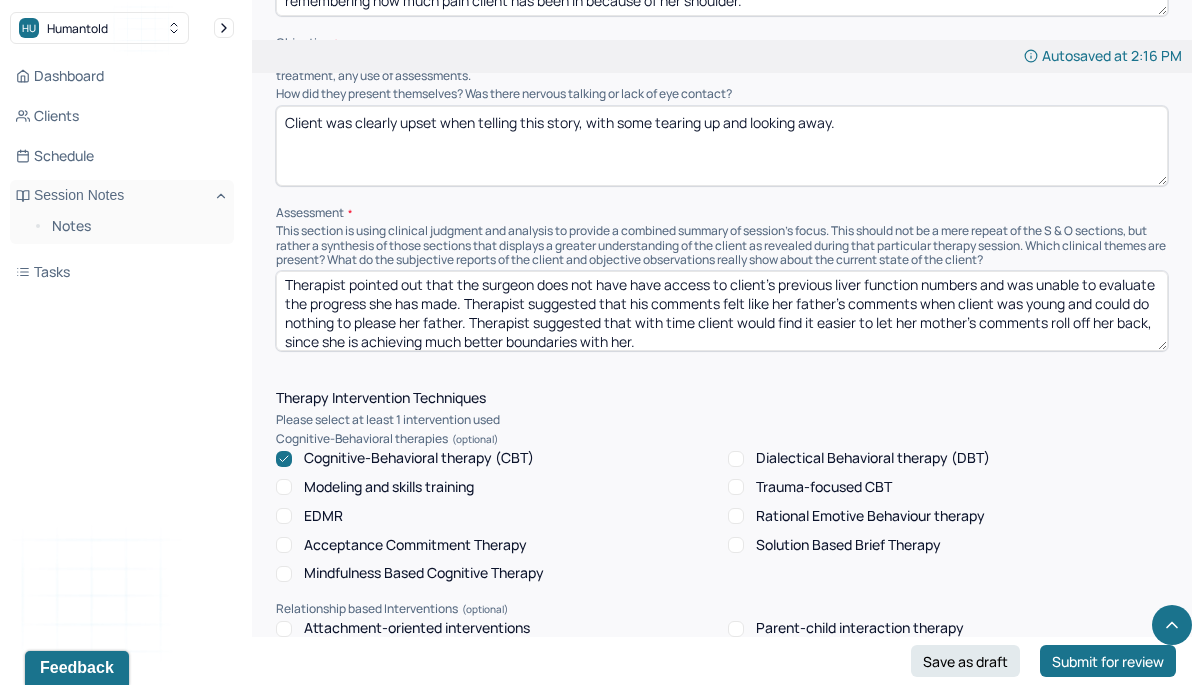 scroll, scrollTop: 9, scrollLeft: 0, axis: vertical 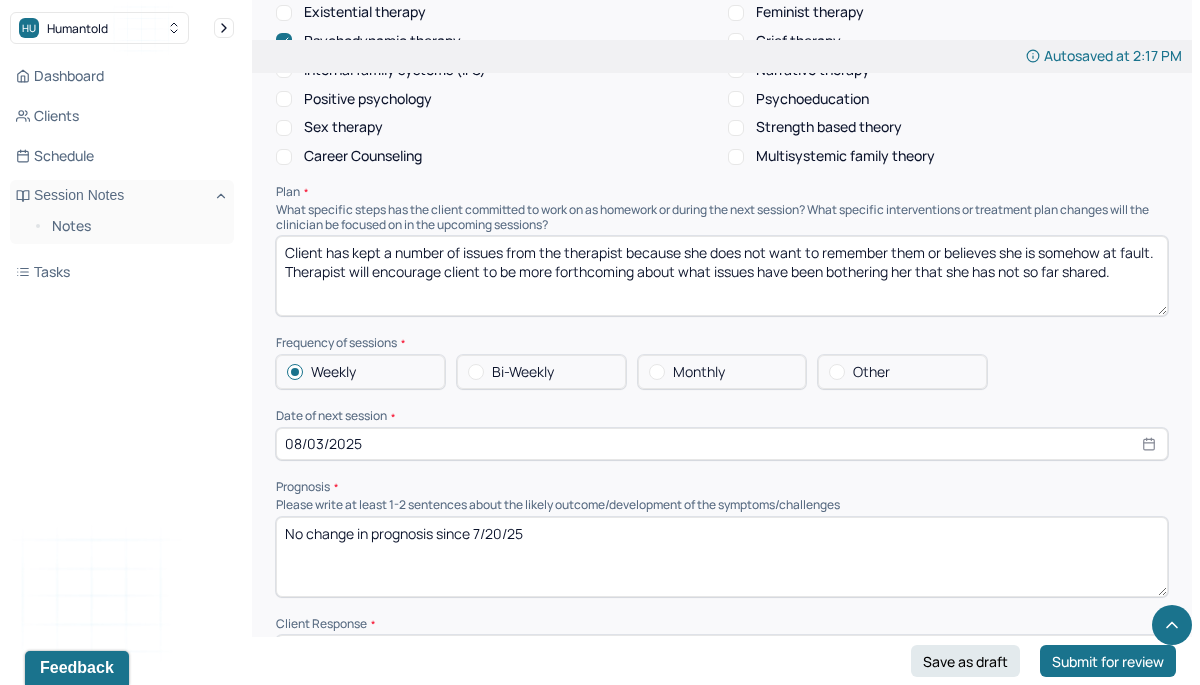 type on "Therapist pointed out that the surgeon does not have have access to client's previous liver function numbers and was unable to evaluate the progress she has made. Therapist suggested that his comments felt like her father's comments when client was young and could do nothing to please her father. Therapist suggested that with time client would find it easier to let her mother's comments roll off her back, since she is achieving much better boundaries with her." 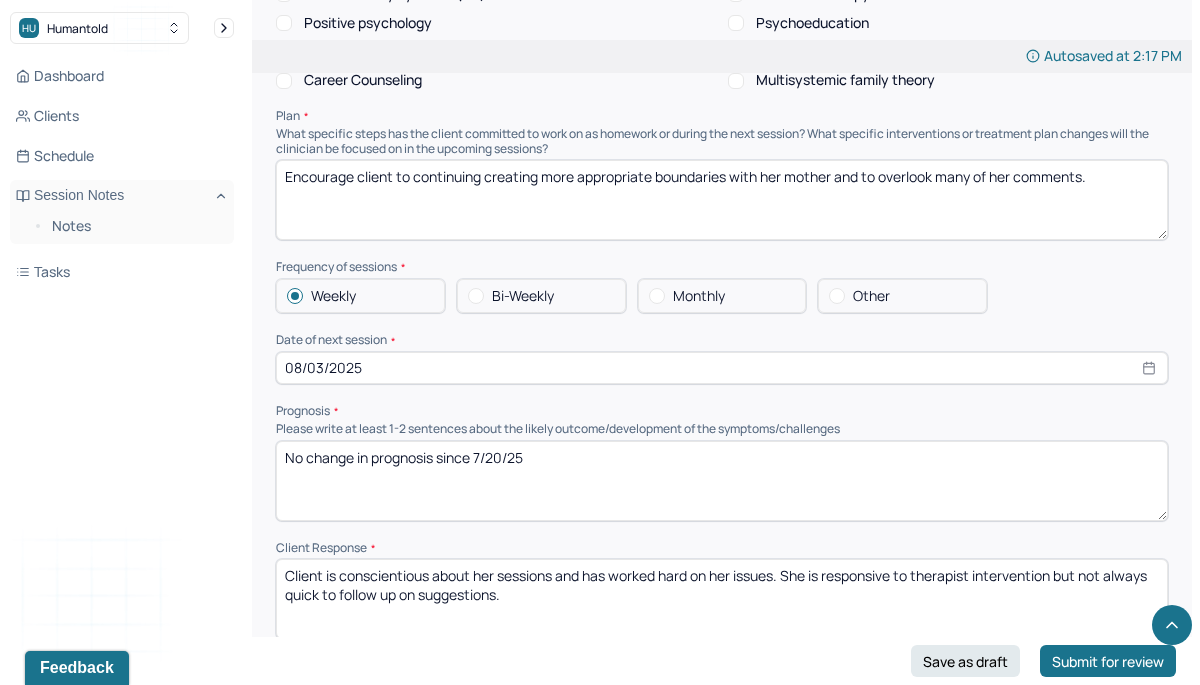 scroll, scrollTop: 2230, scrollLeft: 0, axis: vertical 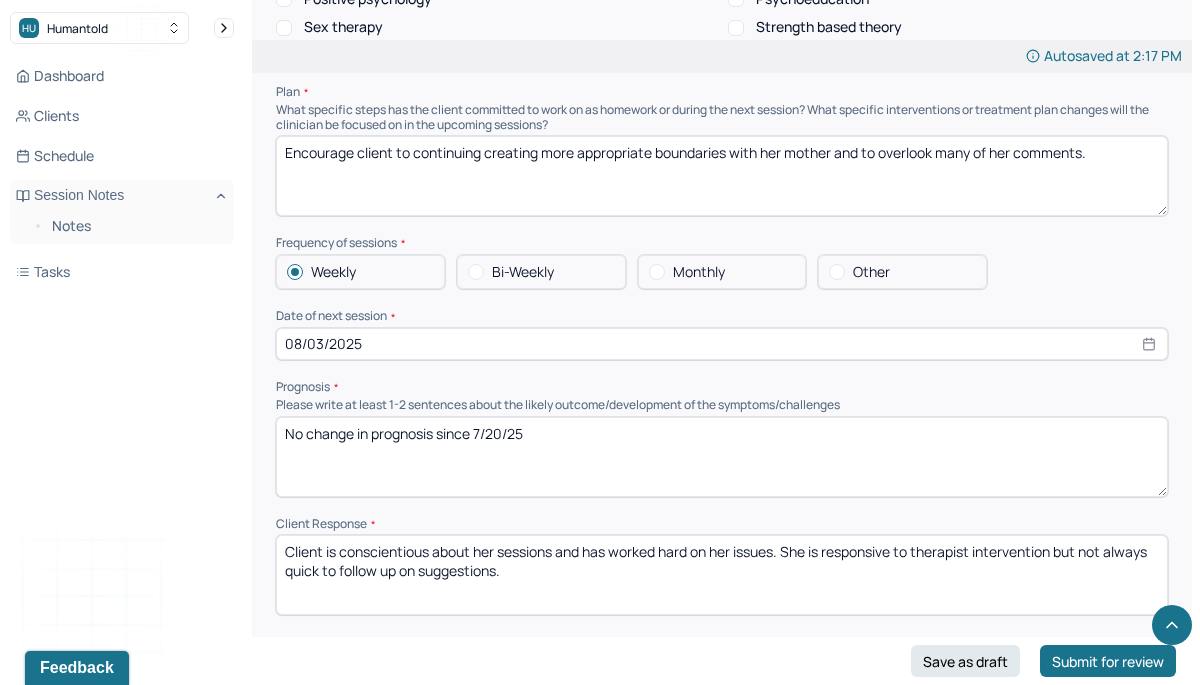 type on "Encourage client to continuing creating more appropriate boundaries with her mother and to overlook many of her comments." 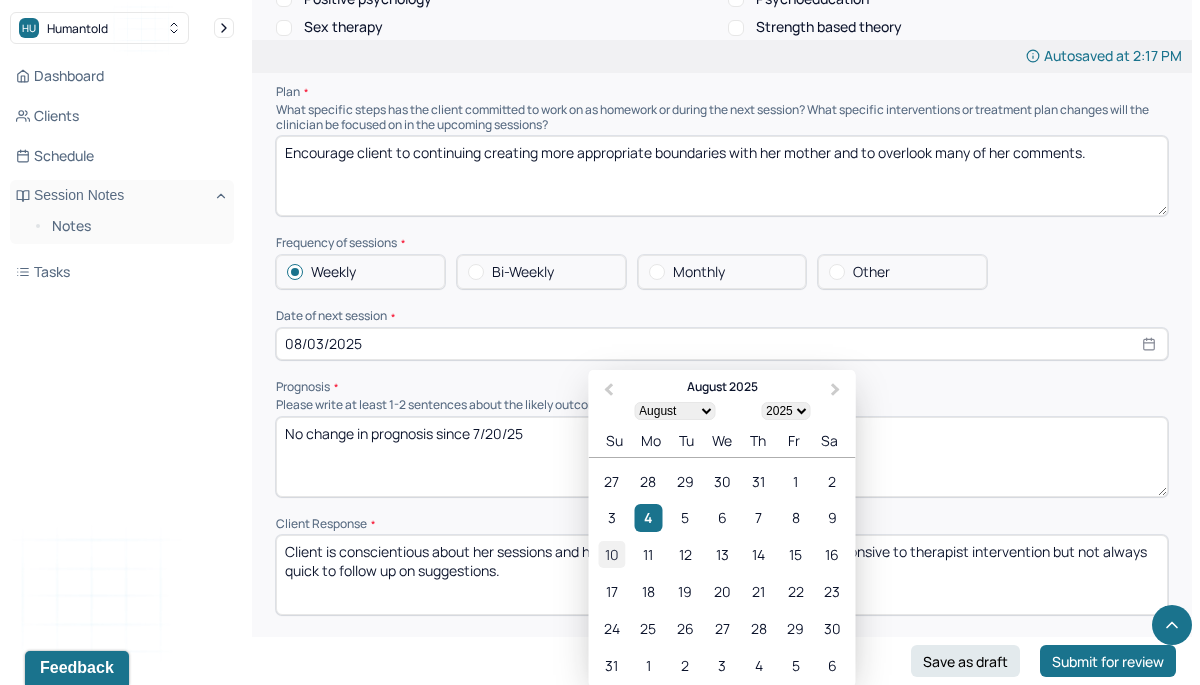 click on "10" at bounding box center [611, 554] 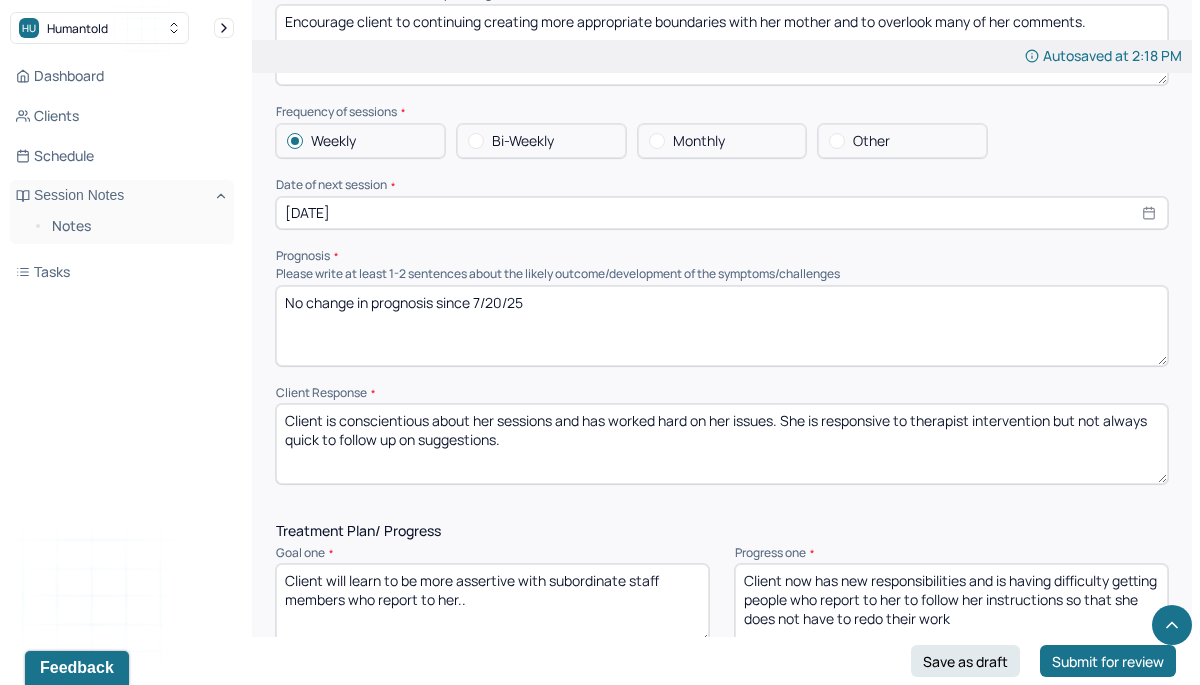 scroll, scrollTop: 2372, scrollLeft: 0, axis: vertical 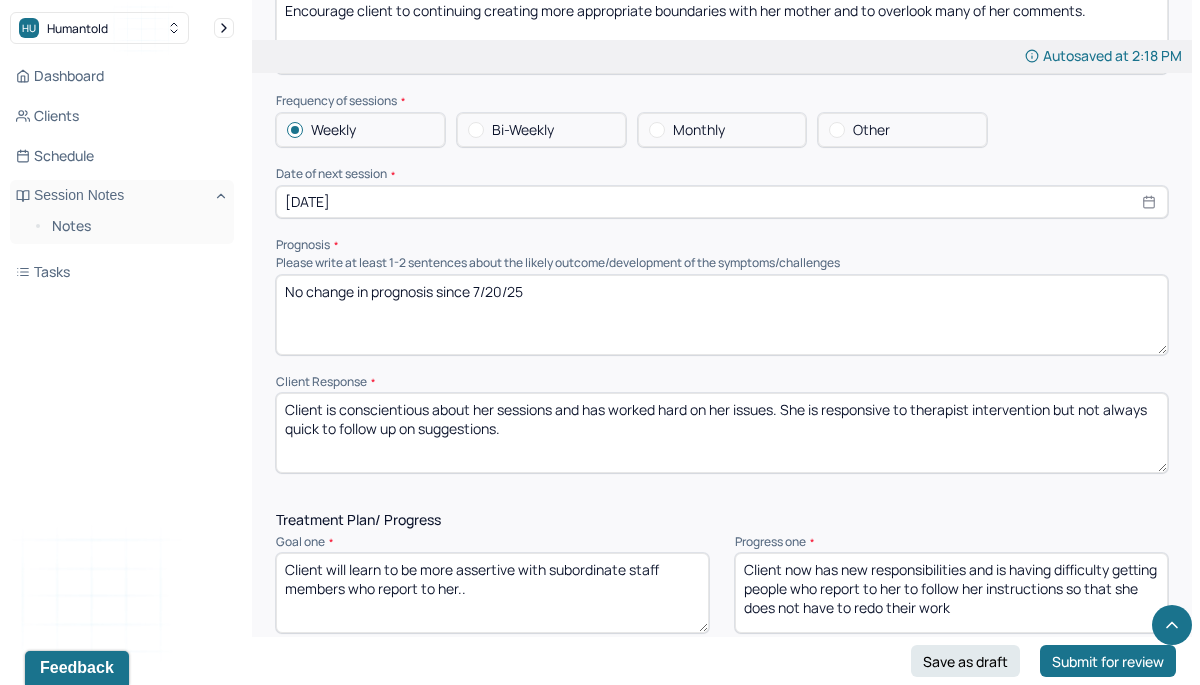 click on "No change in prognosis since 7/20/25" at bounding box center [722, 315] 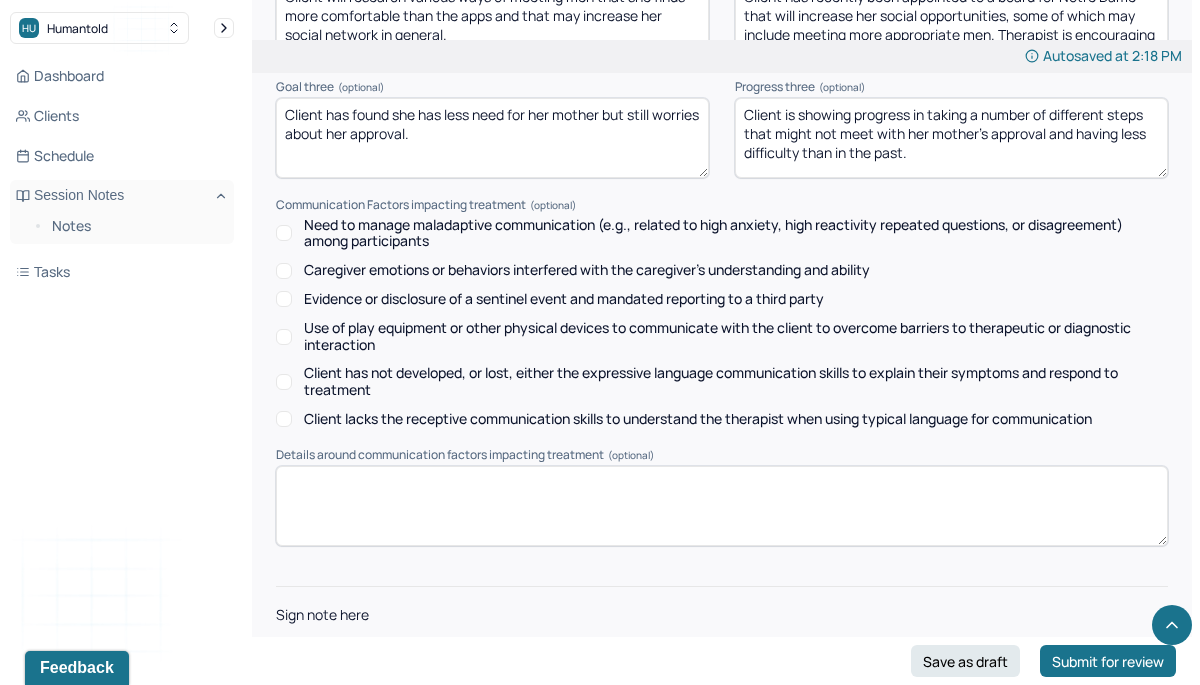 scroll, scrollTop: 3133, scrollLeft: 0, axis: vertical 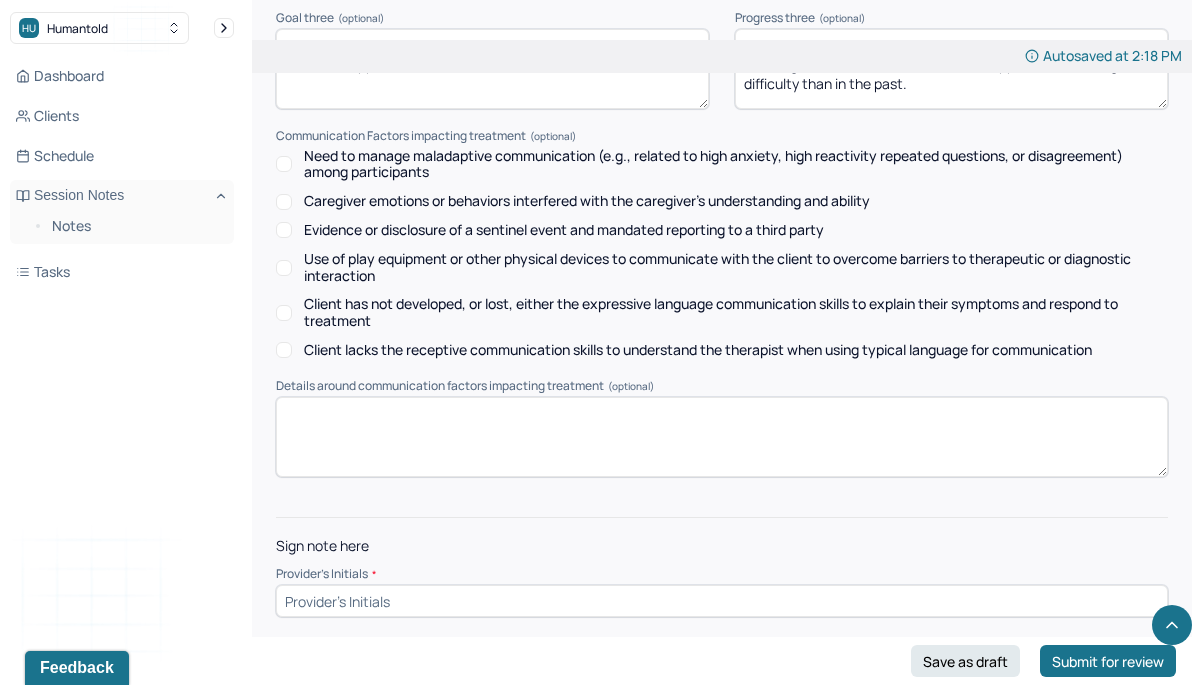 type on "No change in prognosis since 7/27/25" 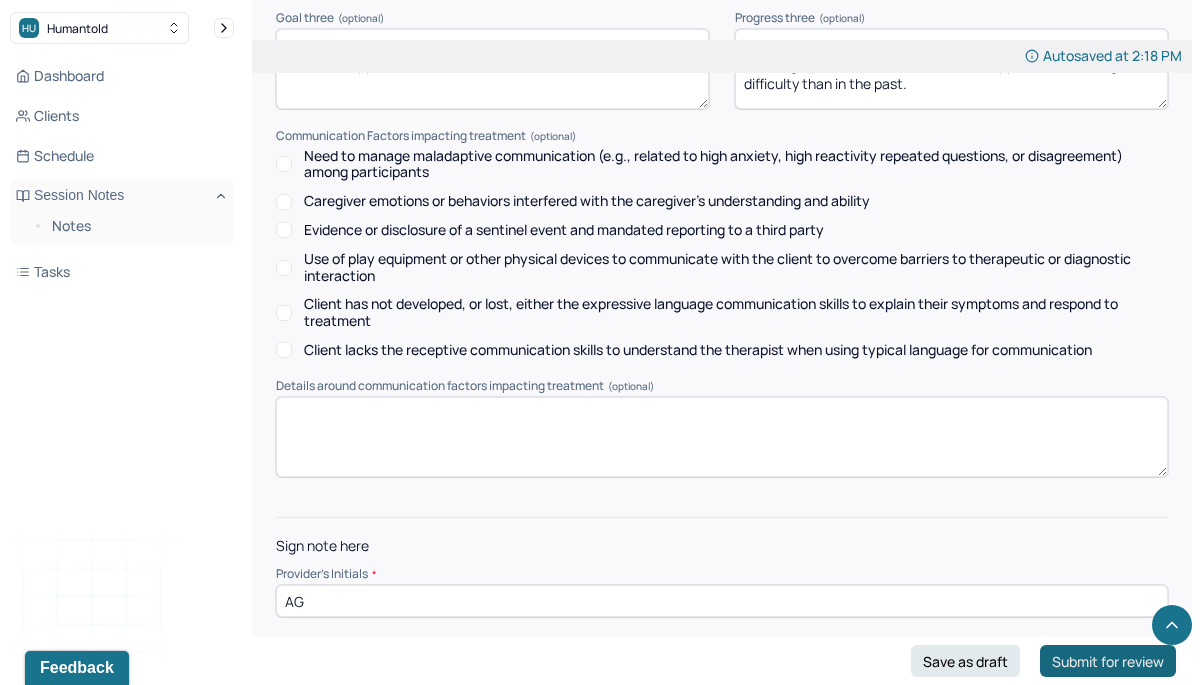 type on "AG" 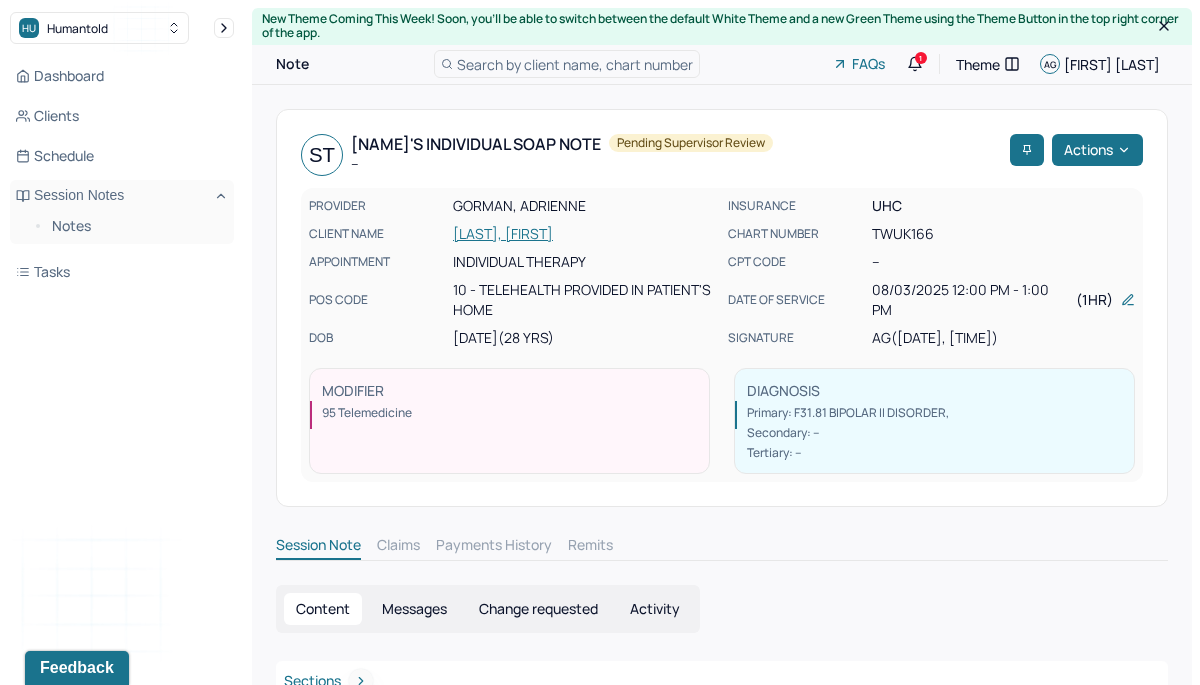 scroll, scrollTop: 7, scrollLeft: 0, axis: vertical 